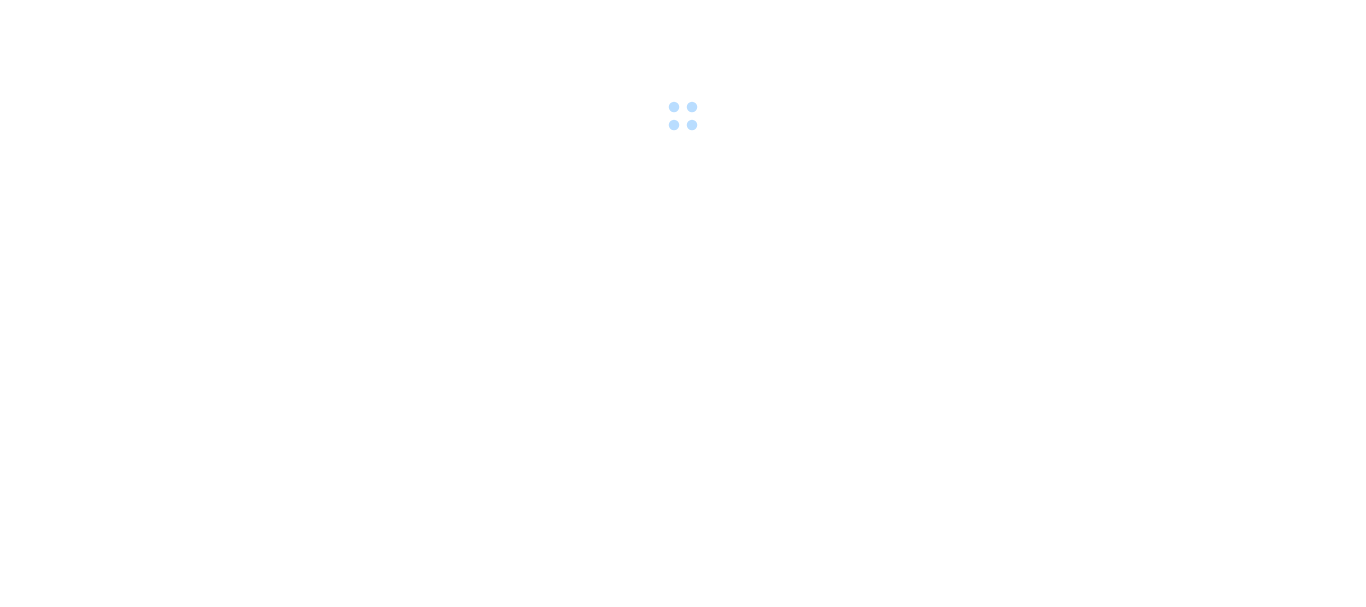 scroll, scrollTop: 0, scrollLeft: 0, axis: both 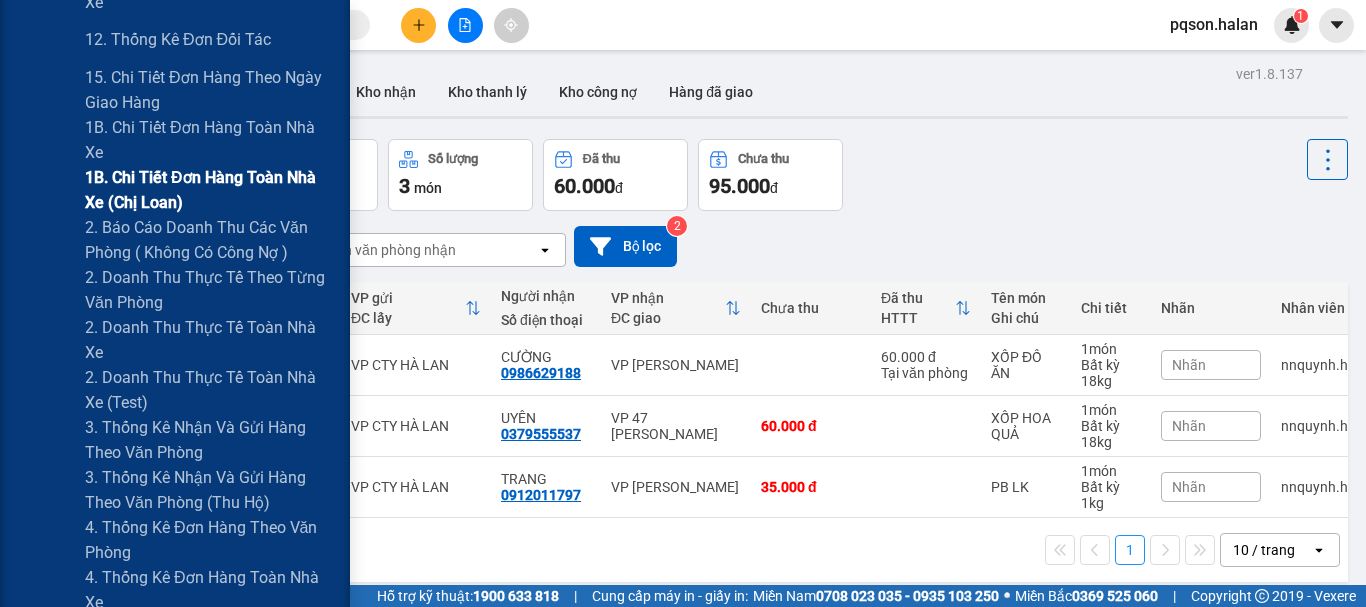click on "1B. Chi tiết đơn hàng toàn nhà xe (chị loan)" at bounding box center [210, 190] 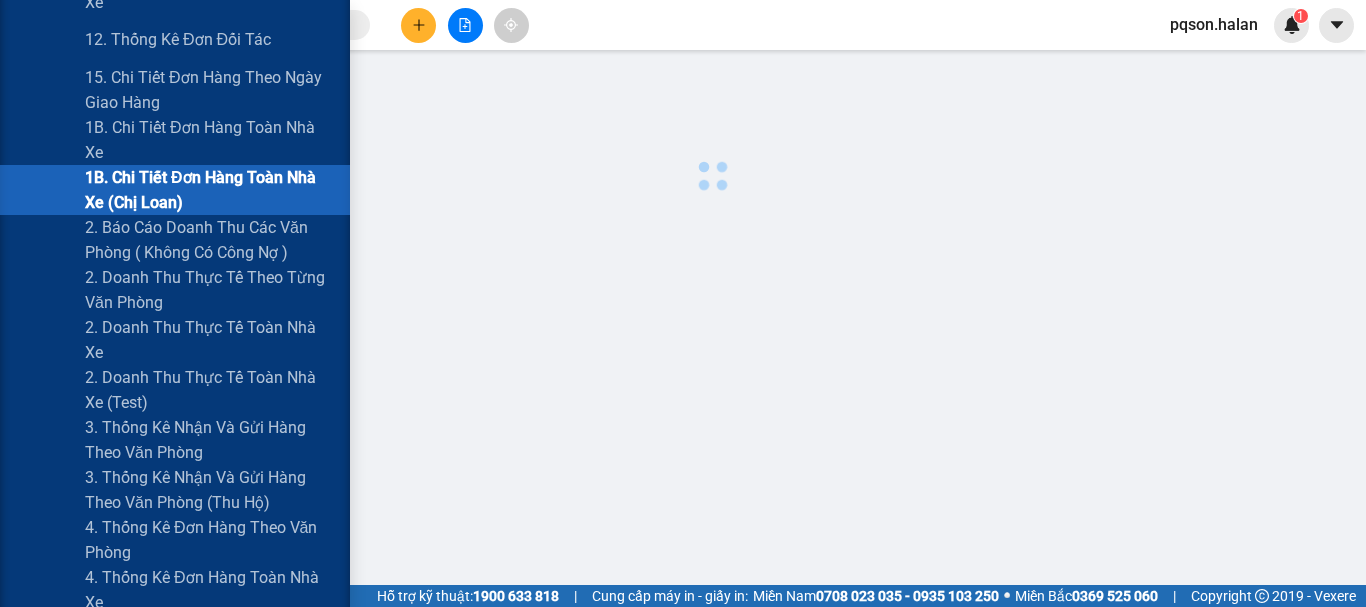 scroll, scrollTop: 0, scrollLeft: 0, axis: both 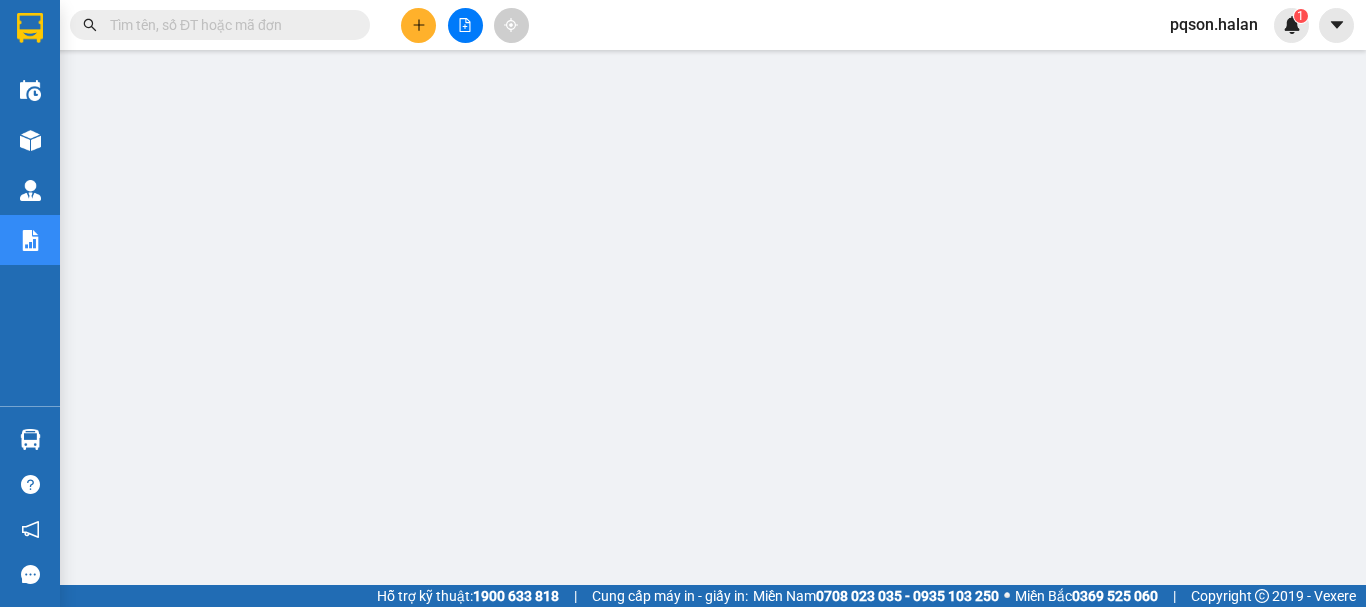 click at bounding box center (228, 25) 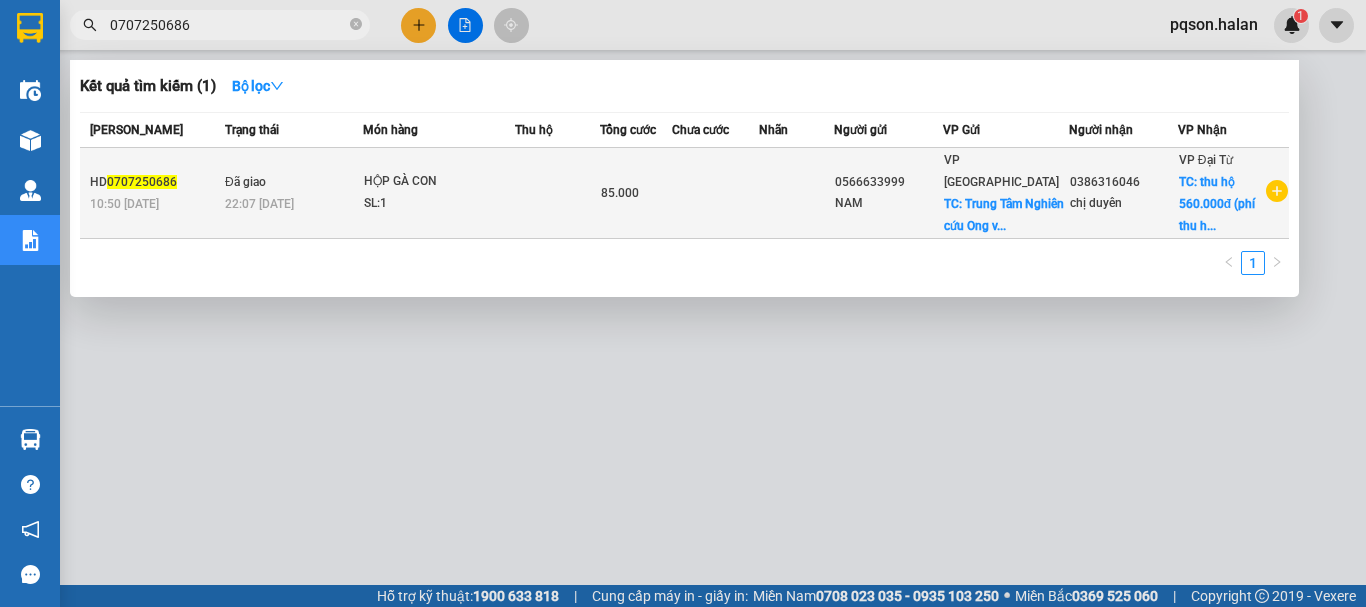 type on "0707250686" 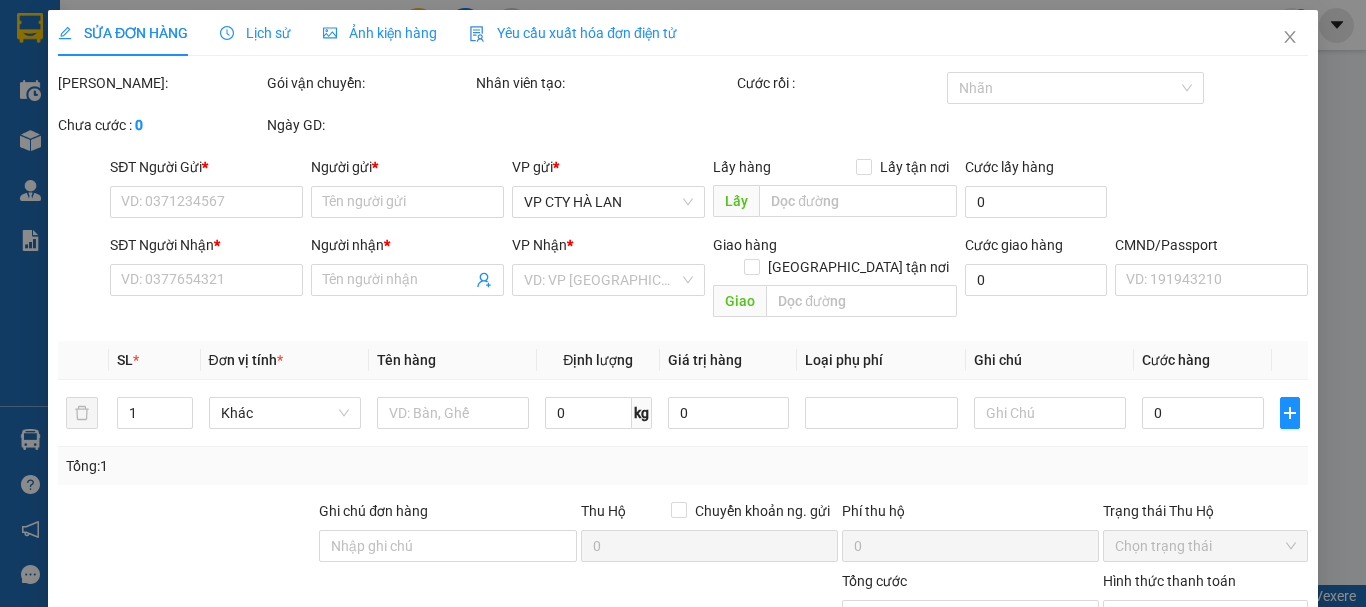 type on "0566633999" 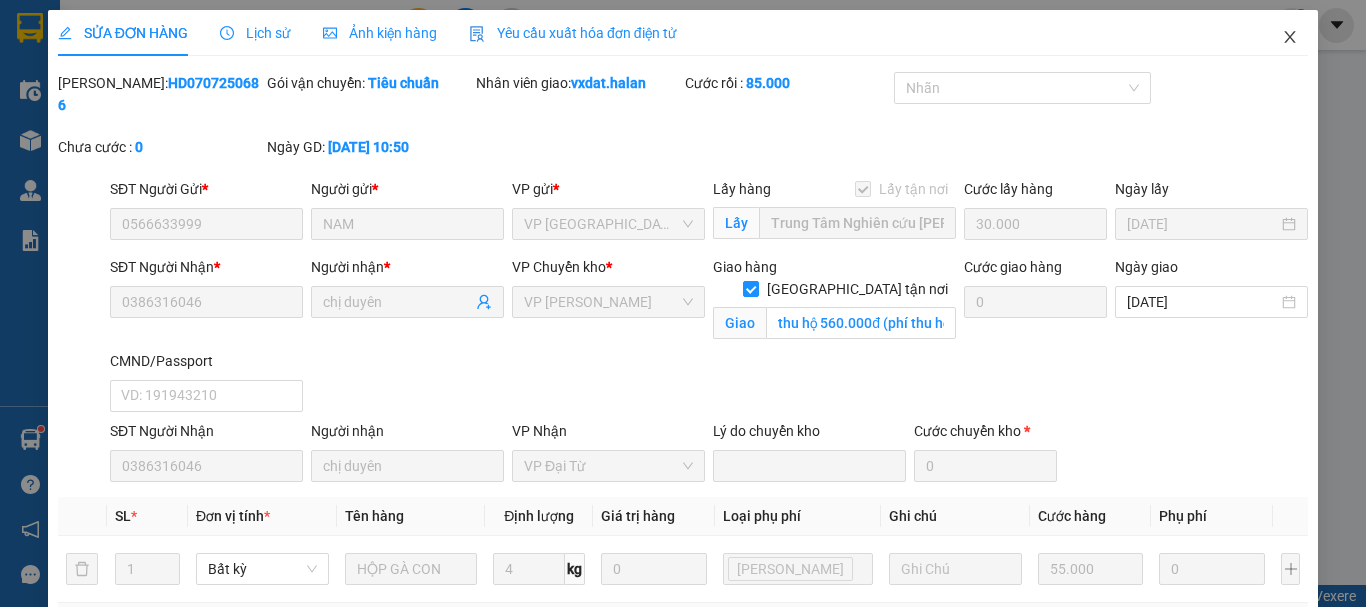 click 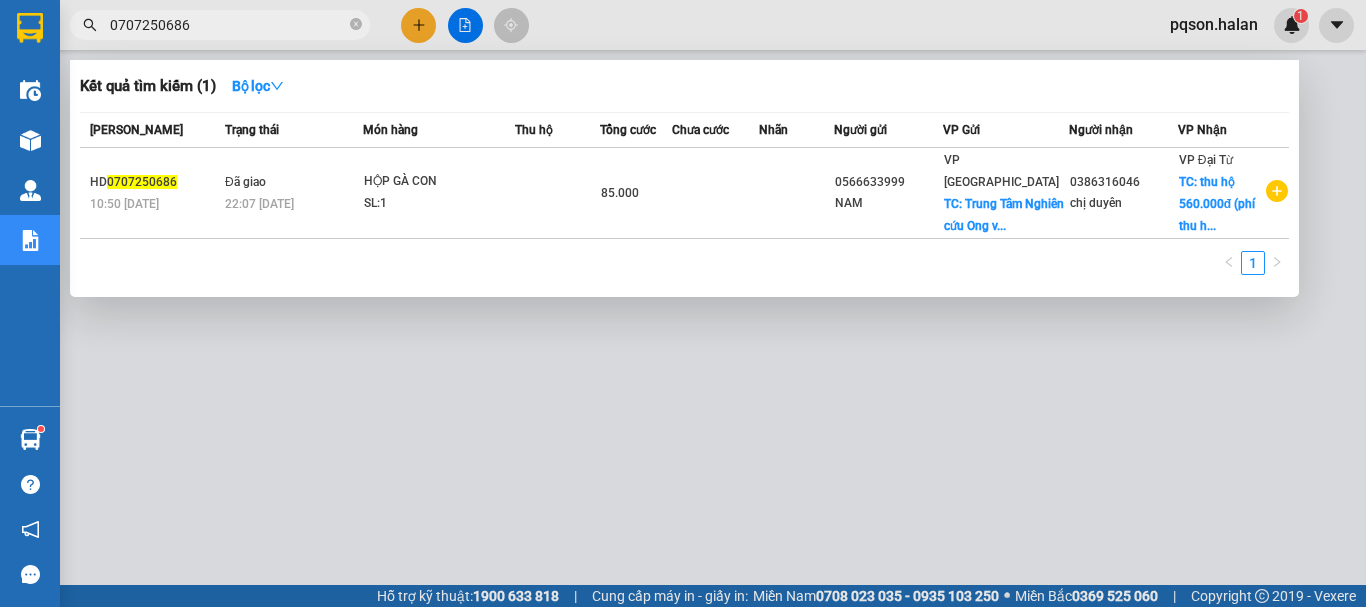 click on "0707250686" at bounding box center [228, 25] 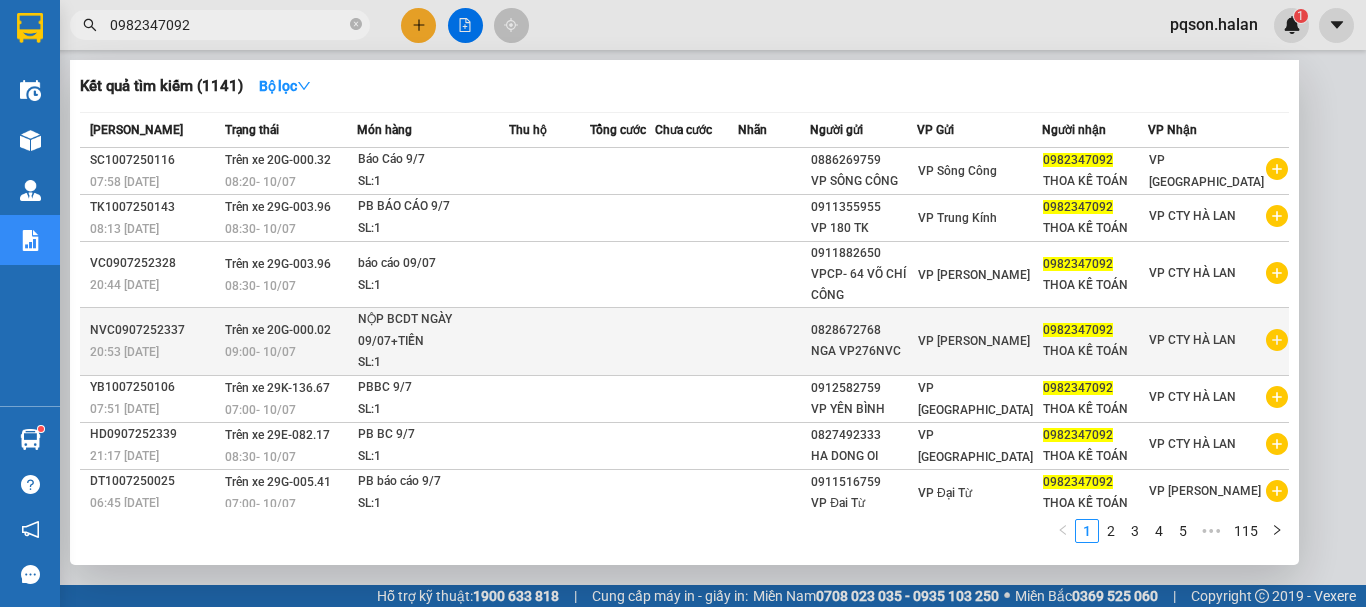 scroll, scrollTop: 170, scrollLeft: 0, axis: vertical 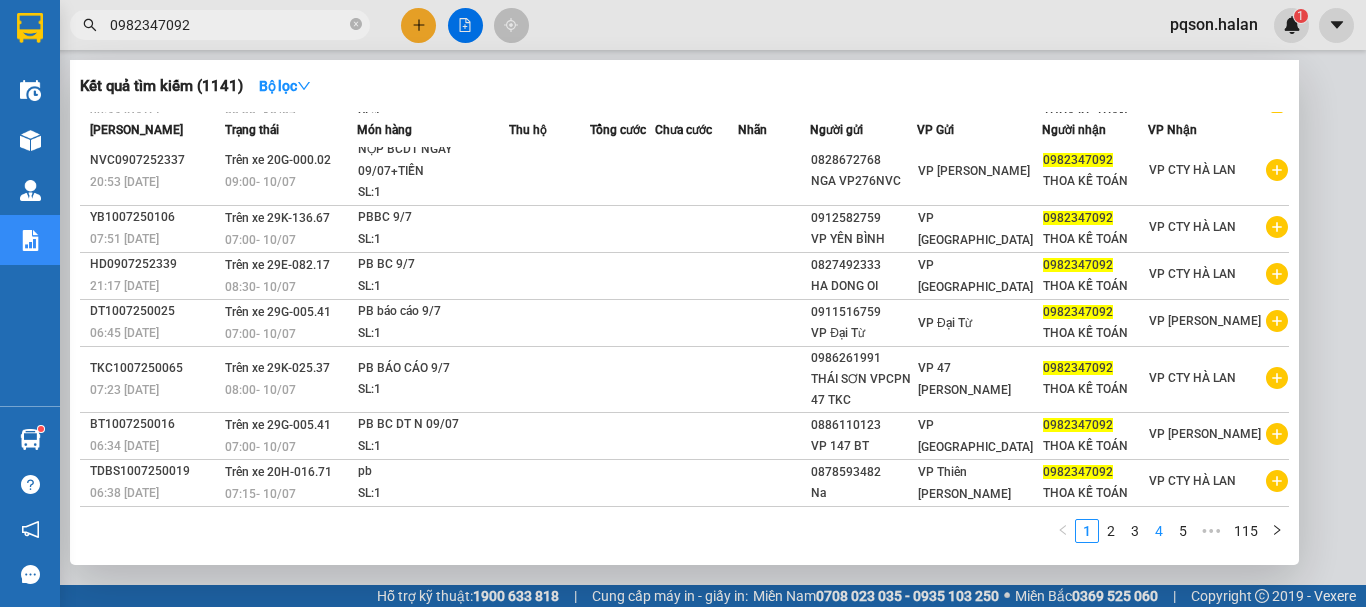 type on "0982347092" 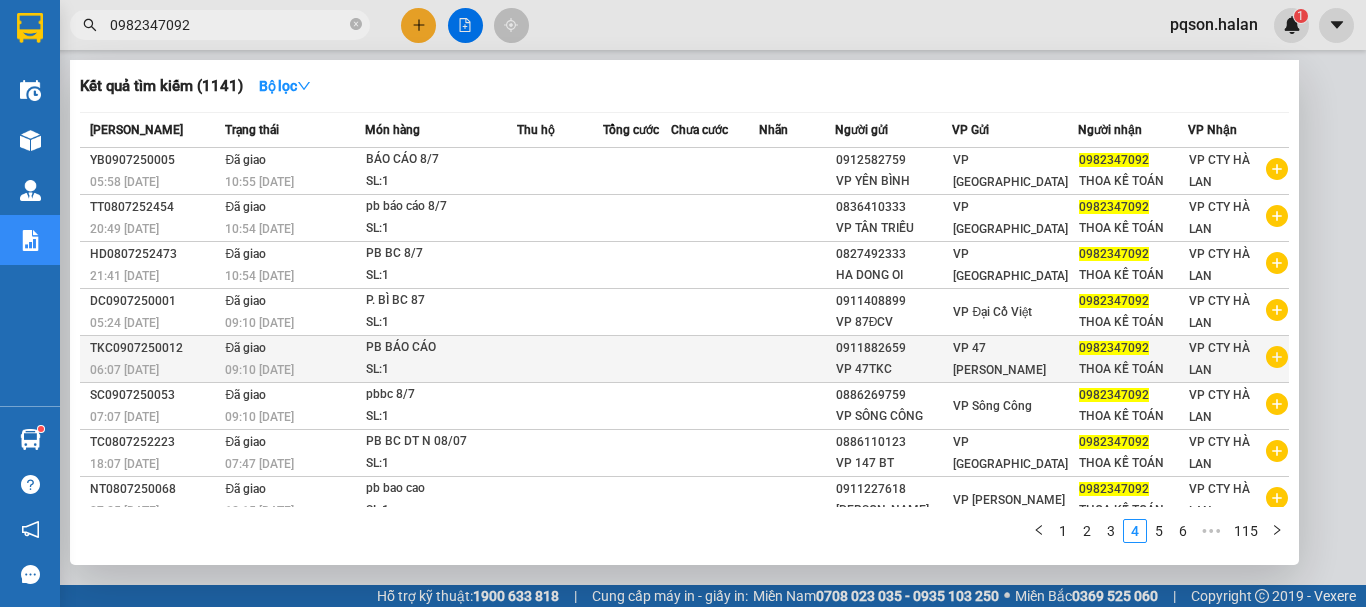 scroll, scrollTop: 111, scrollLeft: 0, axis: vertical 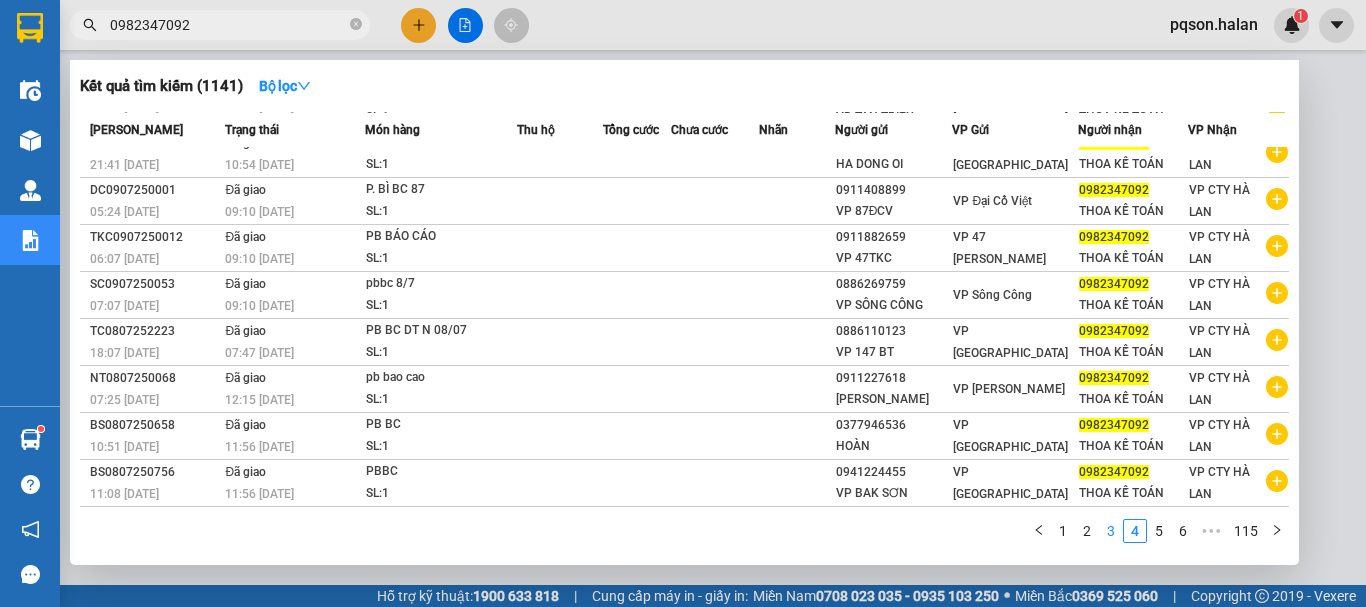 click on "3" at bounding box center (1111, 531) 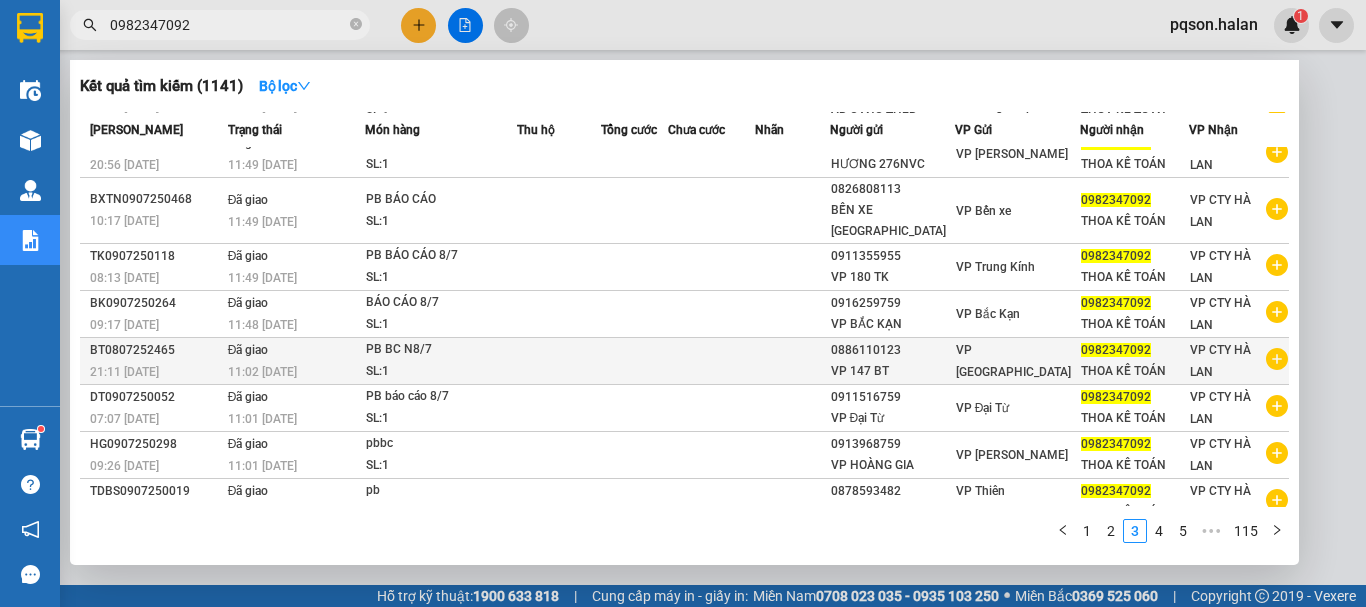 scroll, scrollTop: 132, scrollLeft: 0, axis: vertical 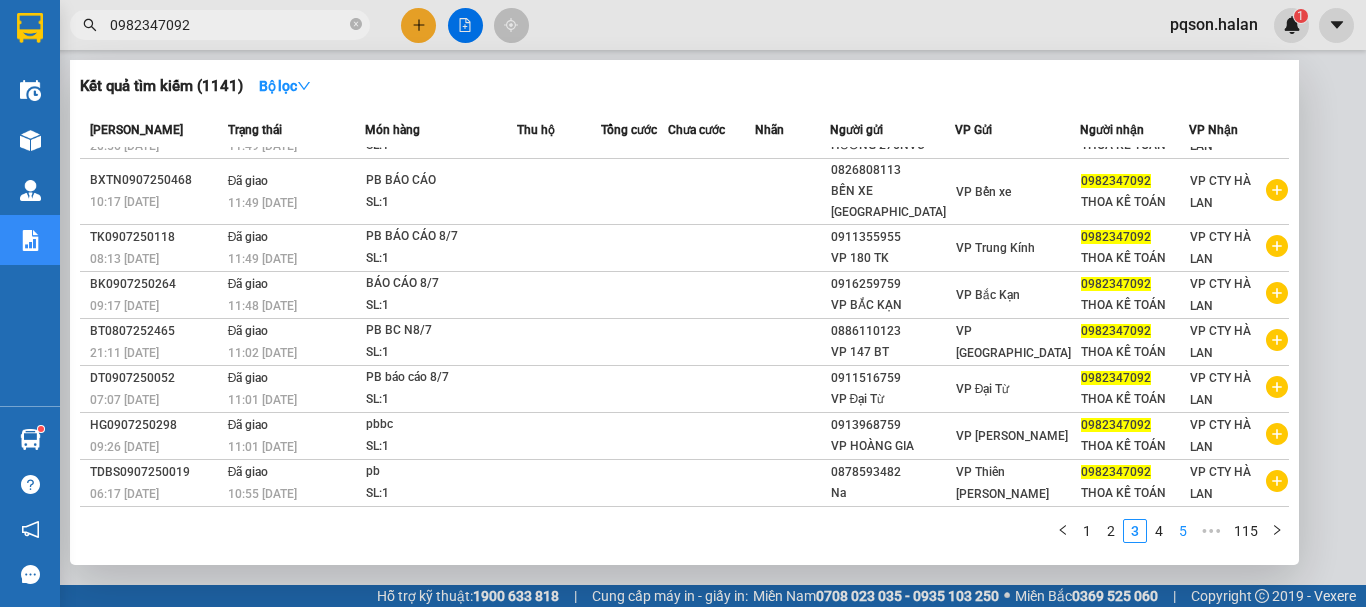 click on "5" at bounding box center [1183, 531] 